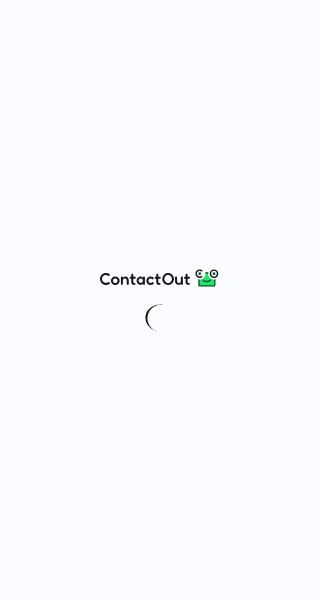 scroll, scrollTop: 0, scrollLeft: 0, axis: both 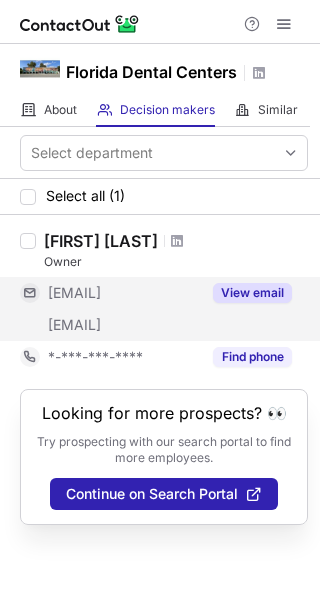 click on "View email" at bounding box center (252, 293) 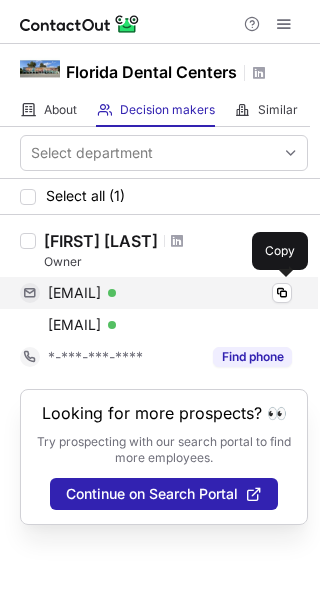 drag, startPoint x: 268, startPoint y: 327, endPoint x: 45, endPoint y: 292, distance: 225.72993 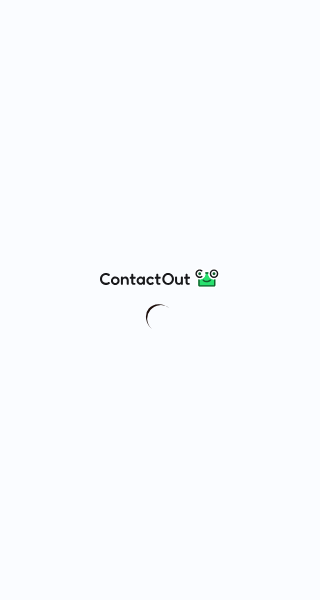 scroll, scrollTop: 0, scrollLeft: 0, axis: both 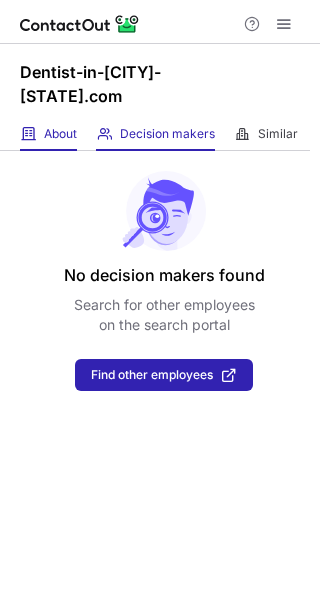 click on "About About Company" at bounding box center [48, 134] 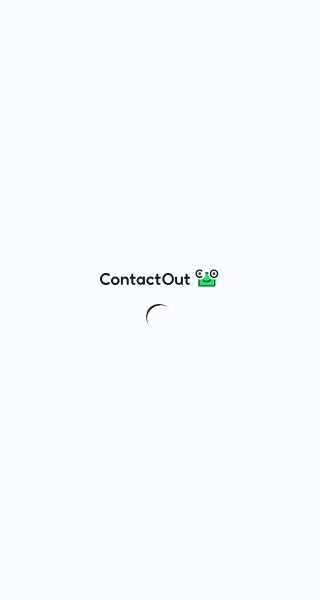 scroll, scrollTop: 0, scrollLeft: 0, axis: both 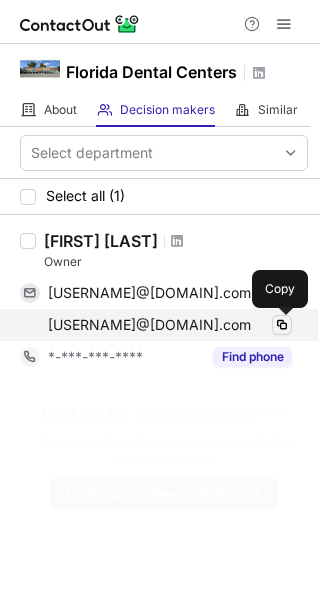 click at bounding box center [282, 325] 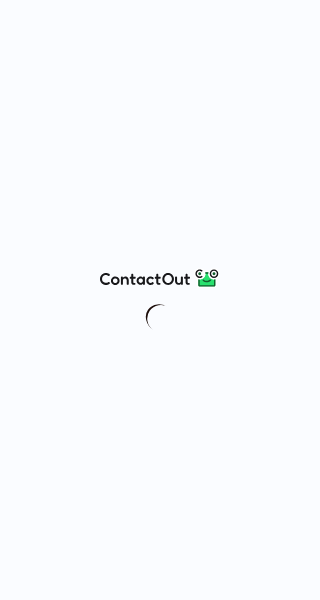 scroll, scrollTop: 0, scrollLeft: 0, axis: both 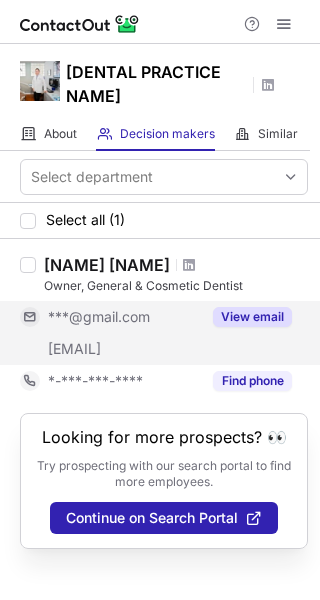 click on "View email" at bounding box center [252, 317] 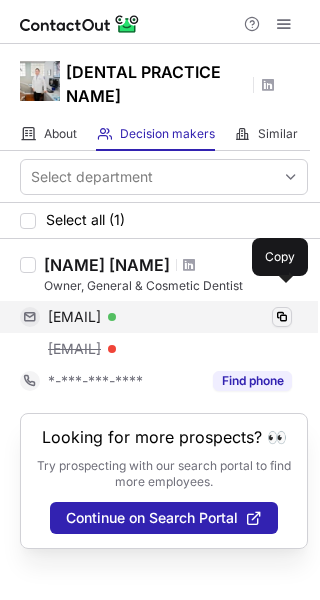 click at bounding box center (282, 317) 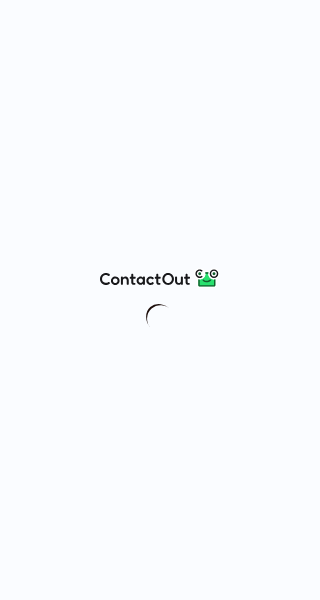 scroll, scrollTop: 0, scrollLeft: 0, axis: both 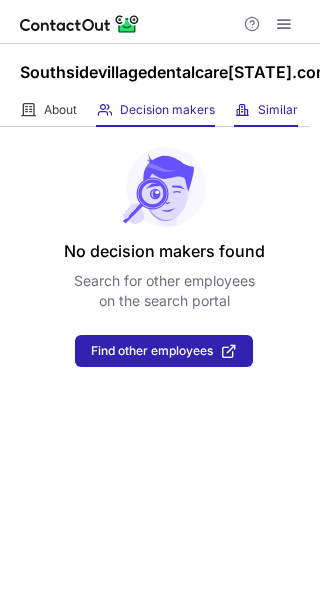 click at bounding box center [242, 110] 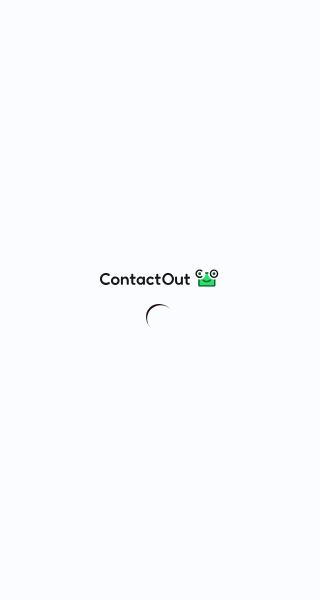 scroll, scrollTop: 0, scrollLeft: 0, axis: both 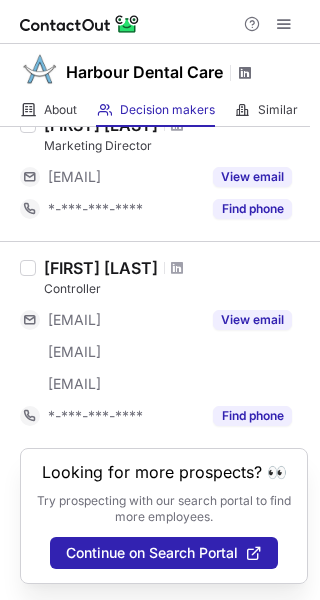 click at bounding box center [245, 73] 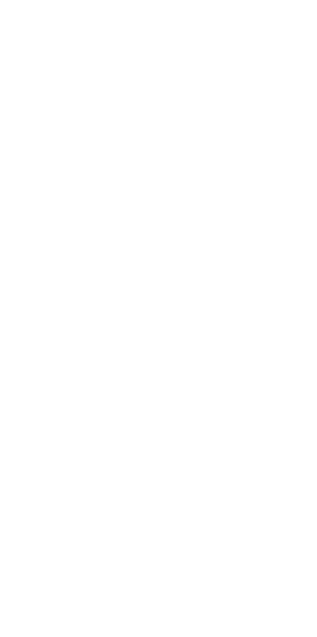 scroll, scrollTop: 0, scrollLeft: 0, axis: both 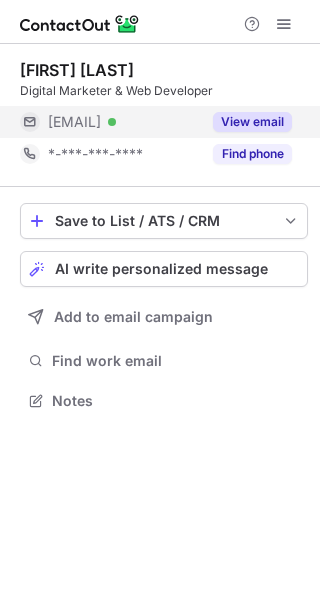 click on "View email" at bounding box center [252, 122] 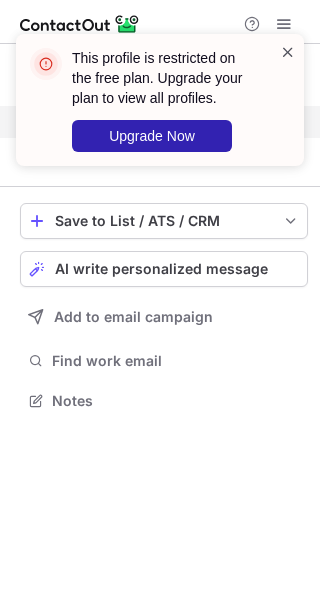 click at bounding box center [288, 52] 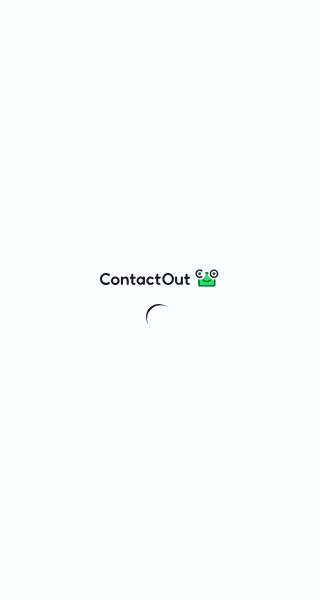 scroll, scrollTop: 0, scrollLeft: 0, axis: both 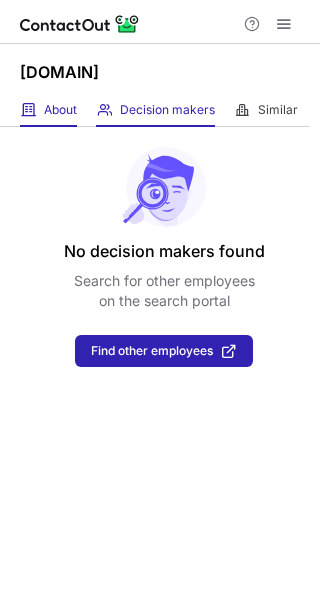 click on "About About Company" at bounding box center [48, 110] 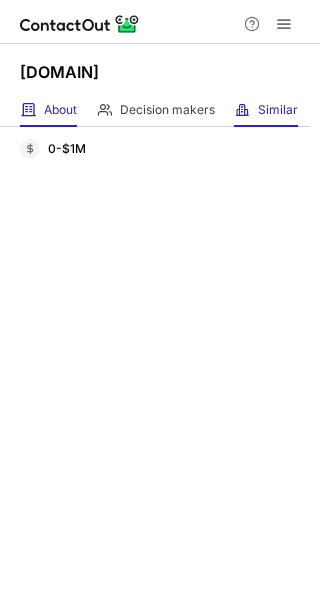 click on "Similar Similar Companies" at bounding box center [266, 110] 